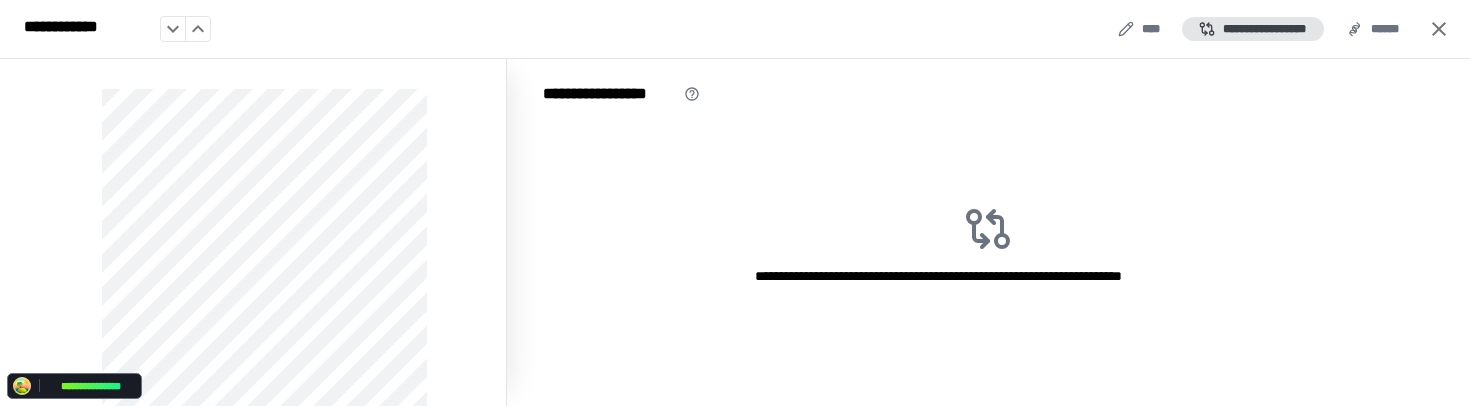 scroll, scrollTop: 0, scrollLeft: 0, axis: both 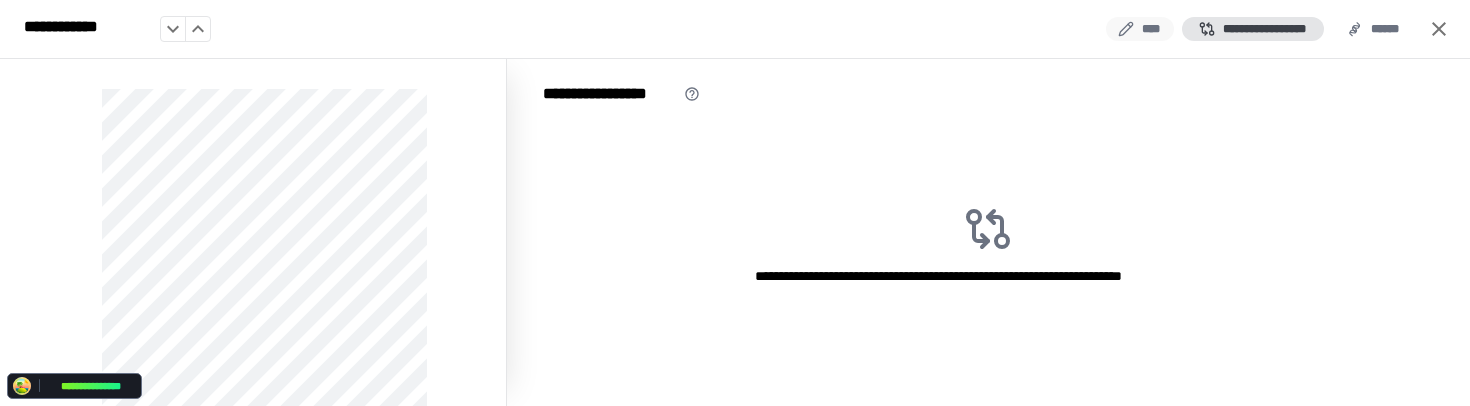 click on "****" at bounding box center (1140, 29) 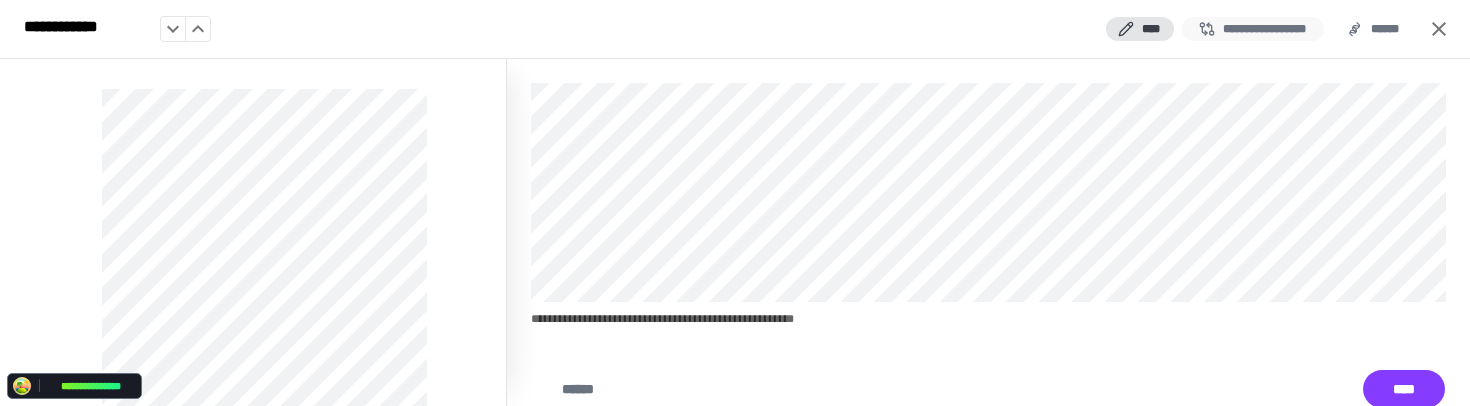 click on "**********" at bounding box center [1253, 29] 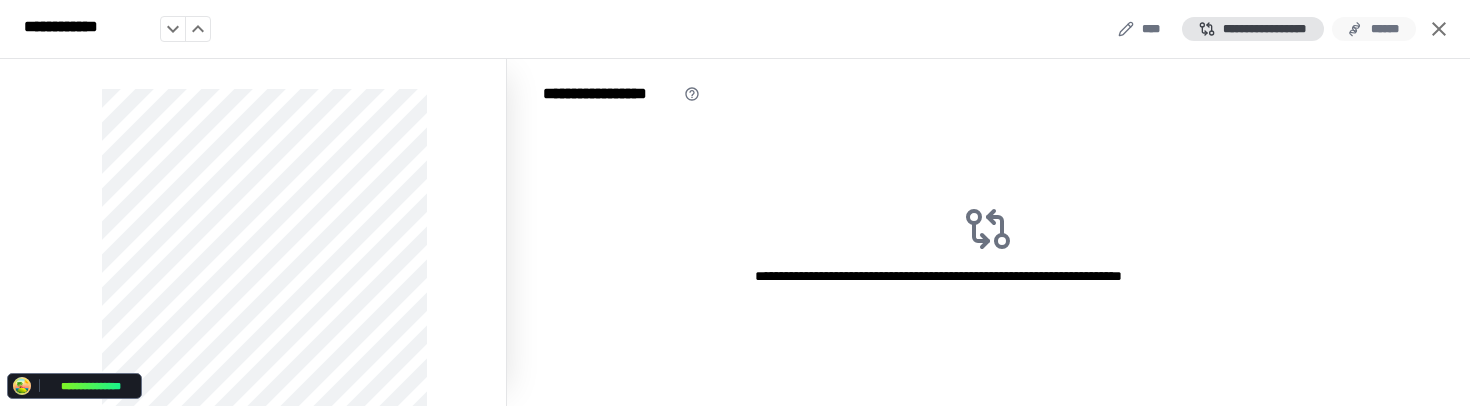 click on "******" at bounding box center [1374, 29] 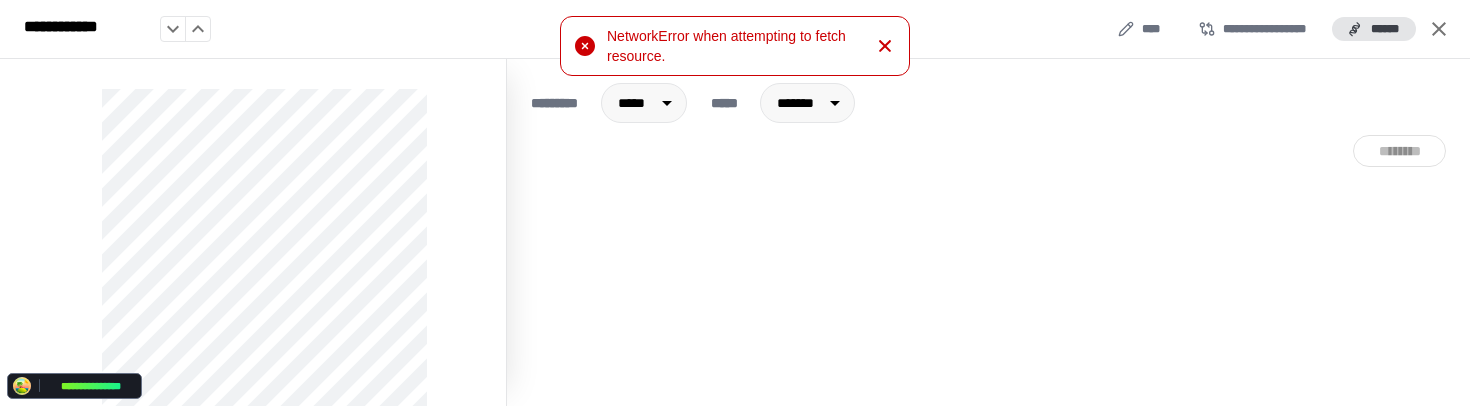 click 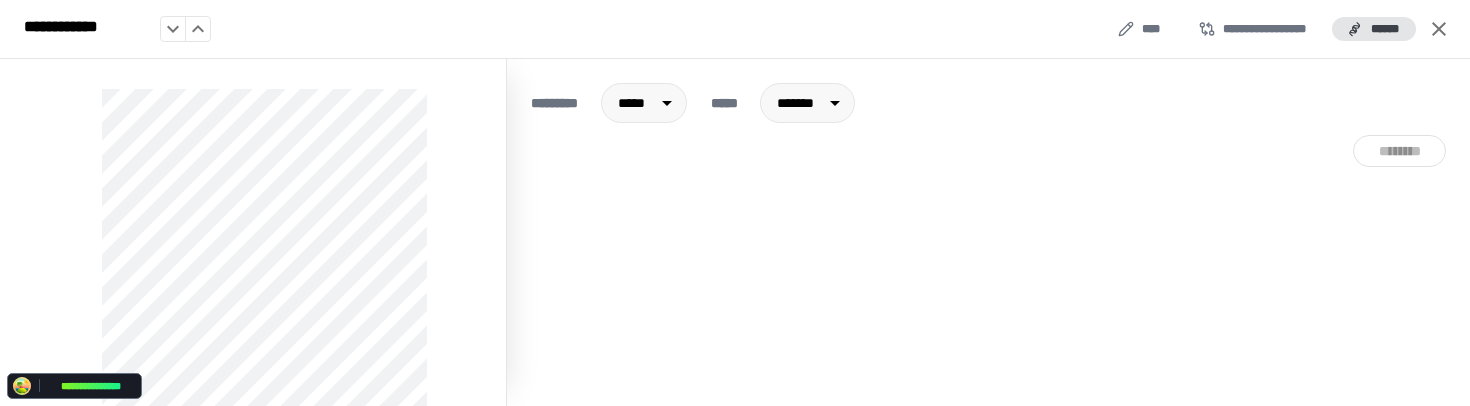 click 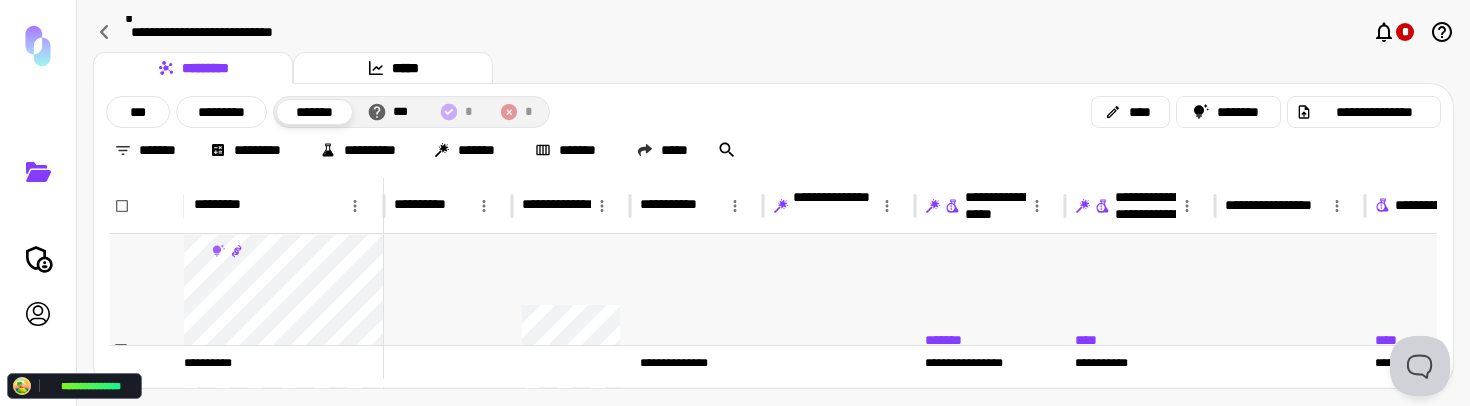 click on "**********" at bounding box center [448, 349] 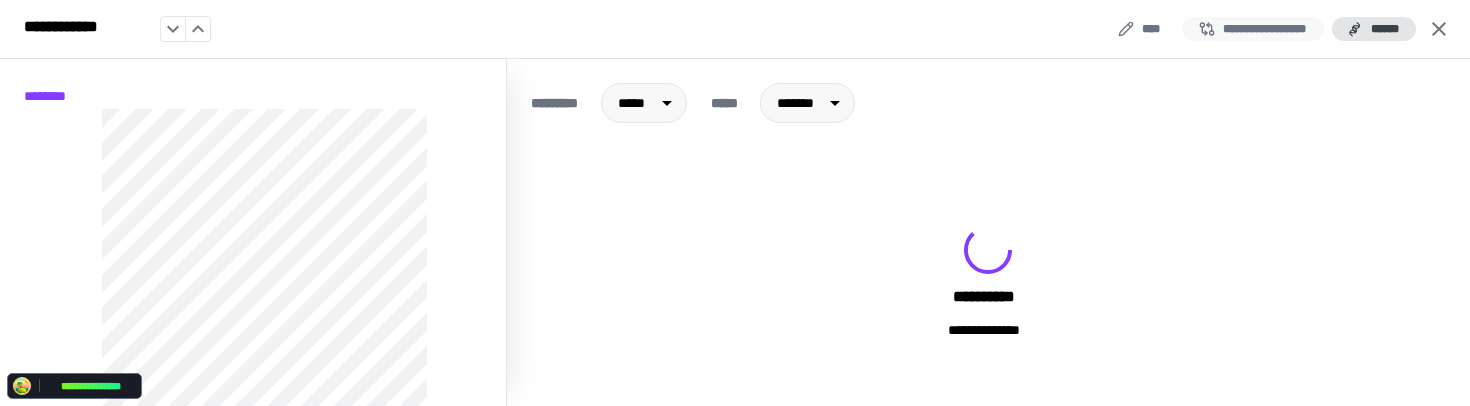 click on "**********" at bounding box center [1253, 29] 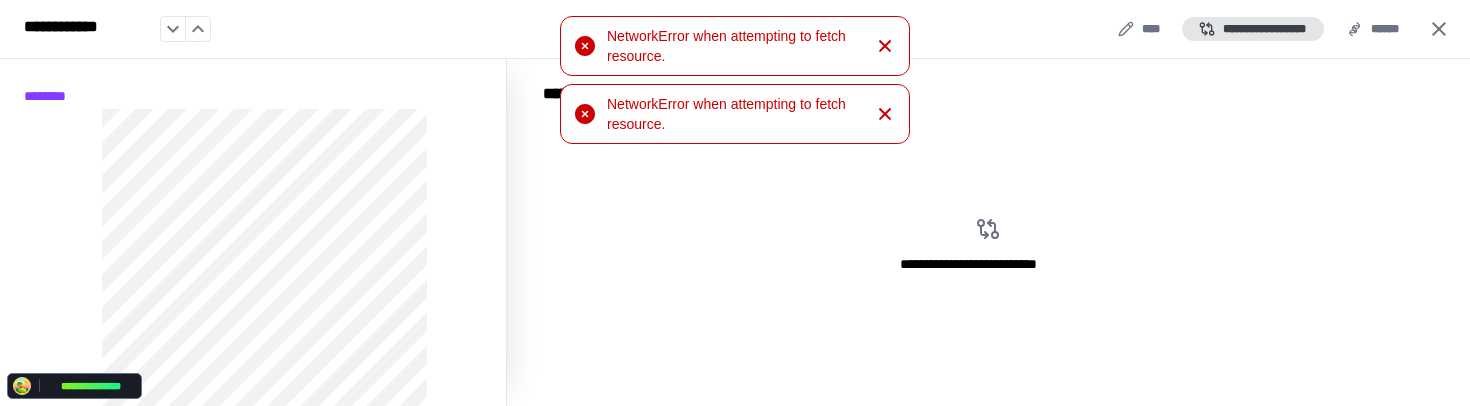 click 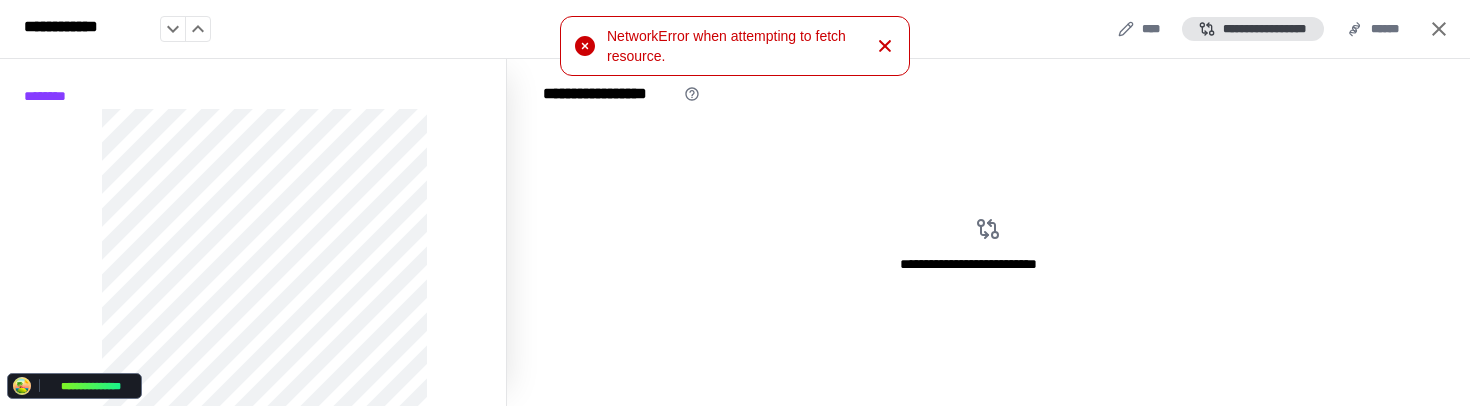 click 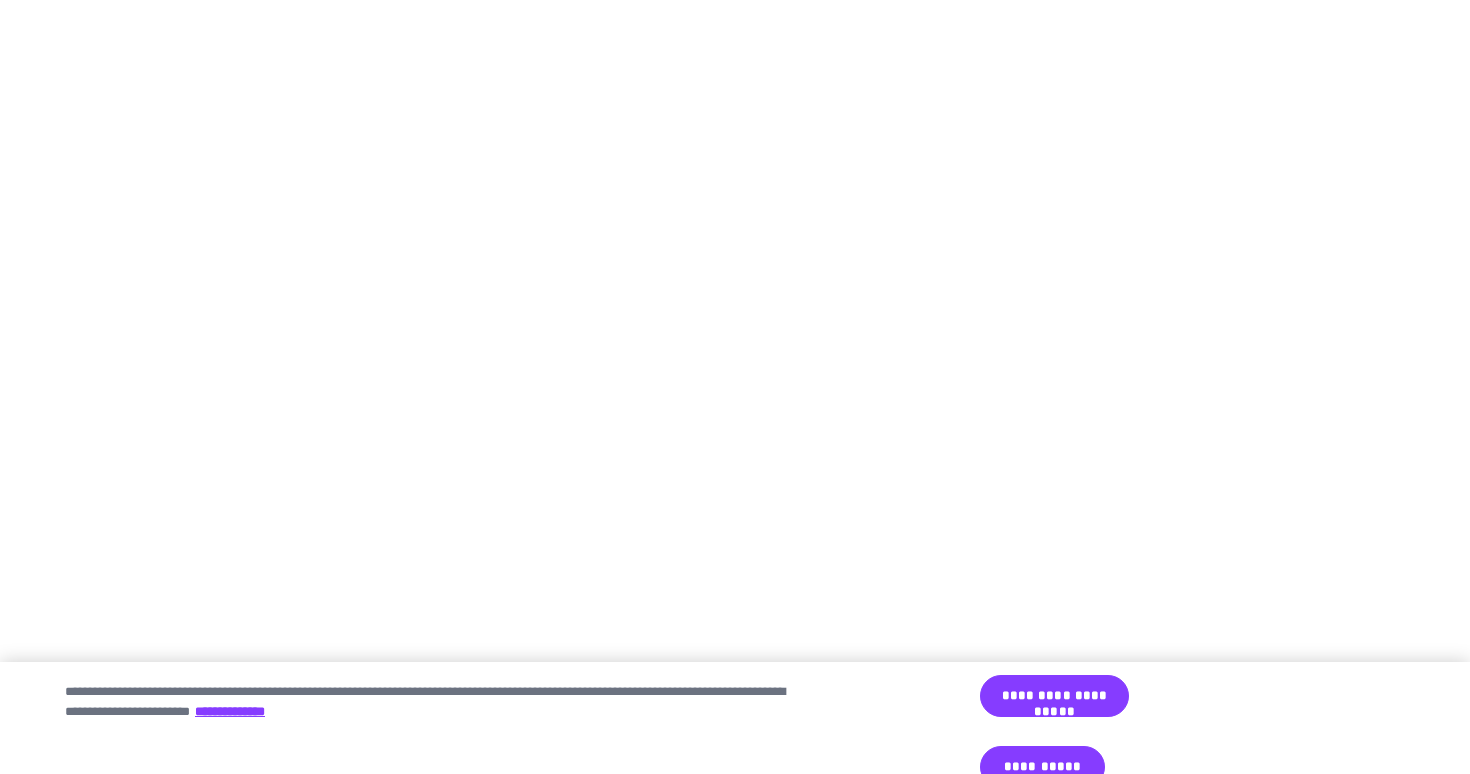 scroll, scrollTop: 0, scrollLeft: 0, axis: both 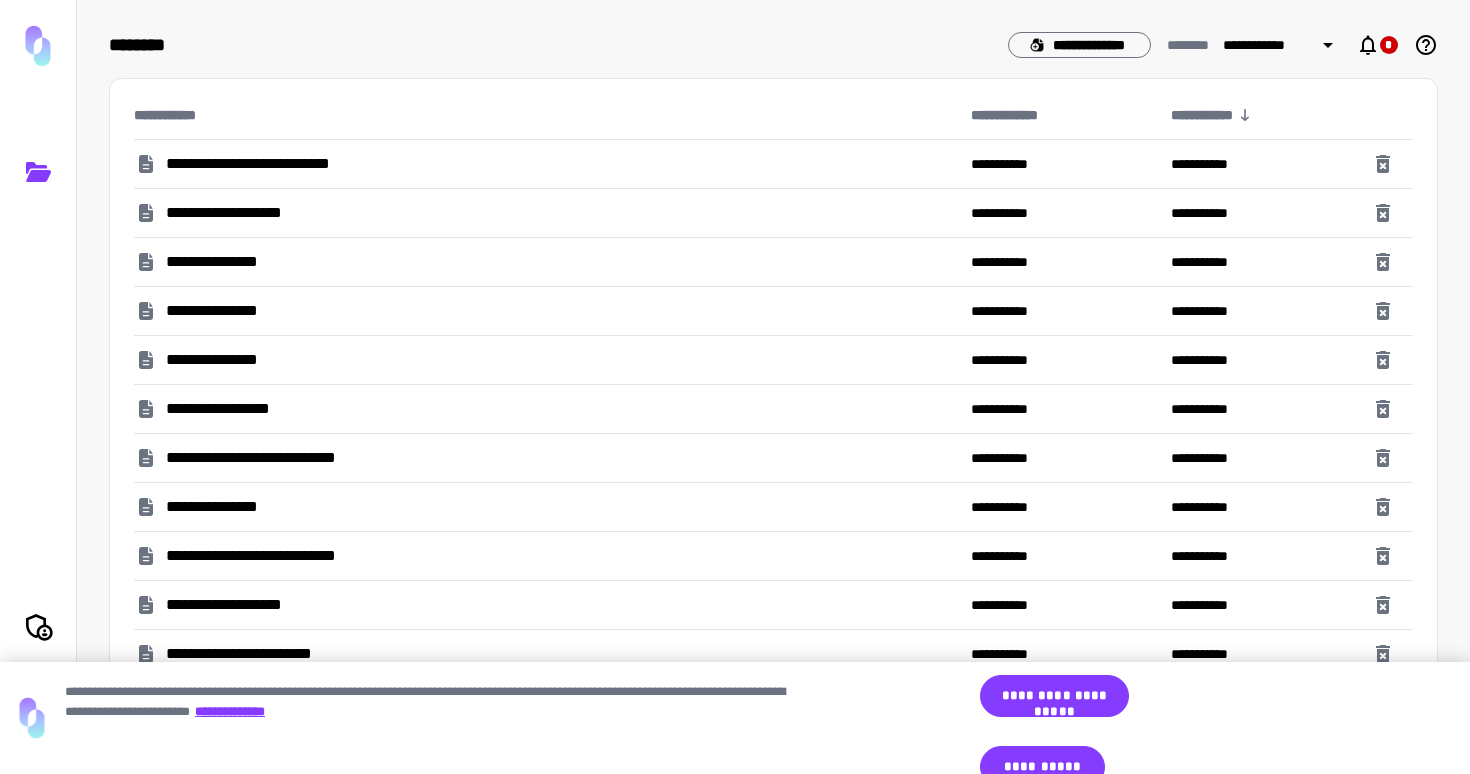 click on "**********" at bounding box center (265, 458) 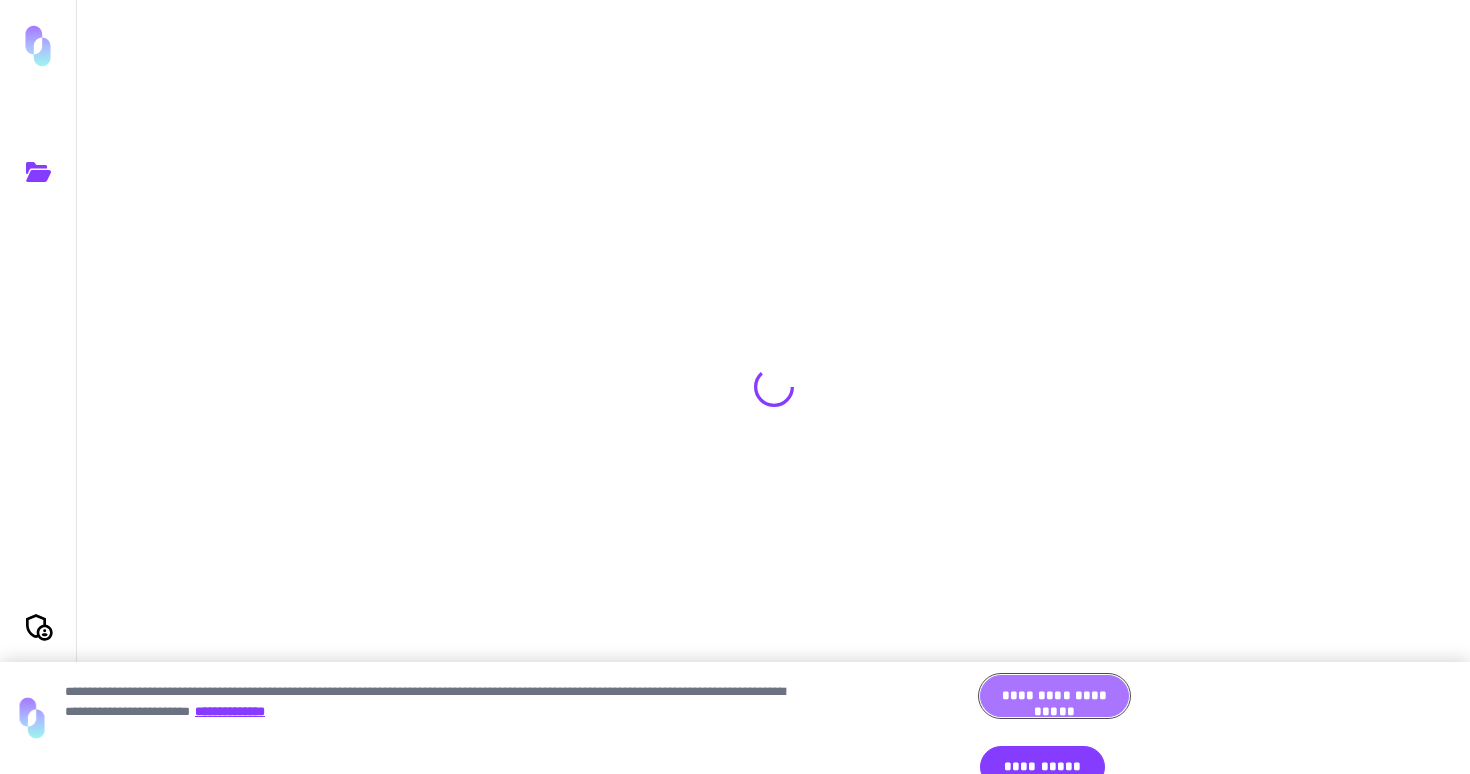 click on "**********" at bounding box center [1054, 696] 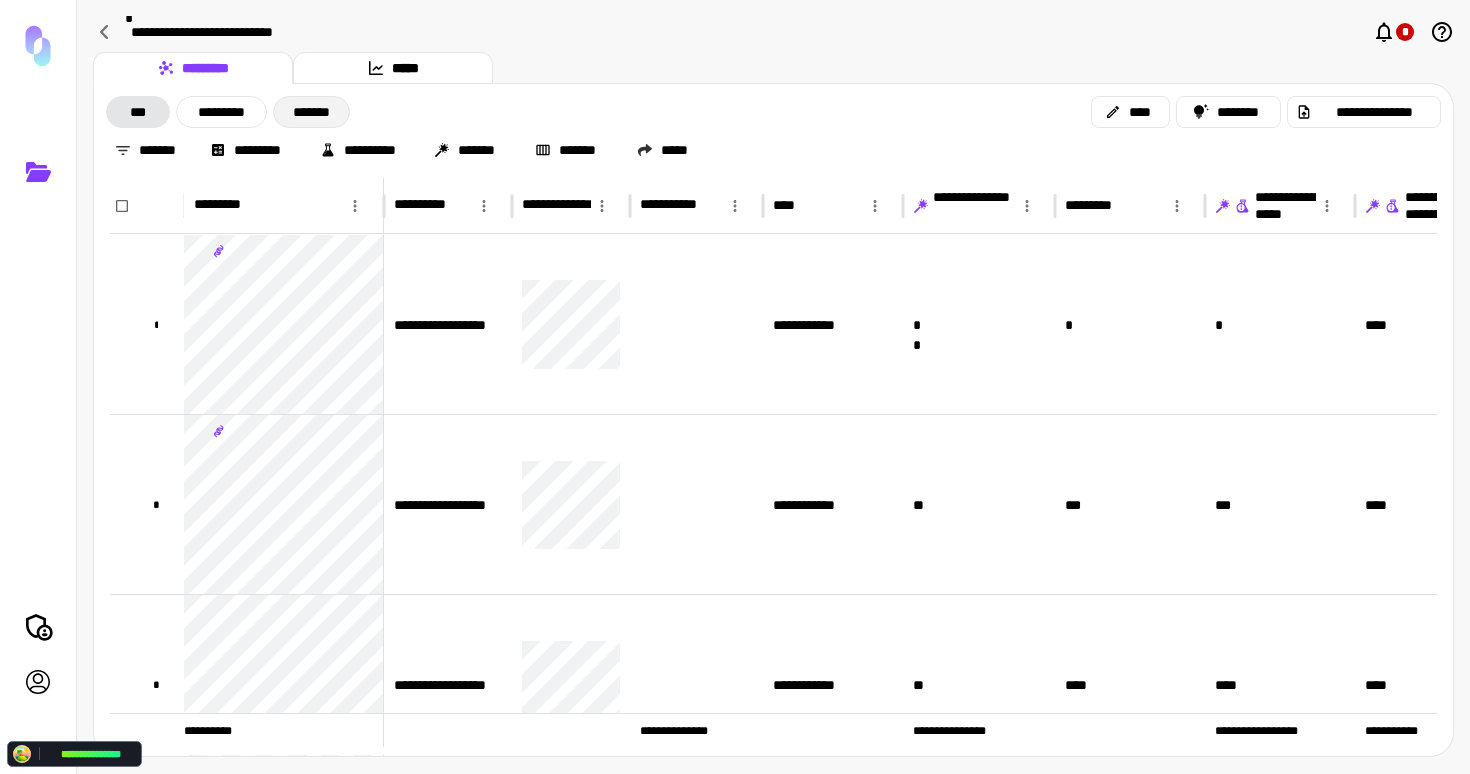 click on "*******" at bounding box center (311, 112) 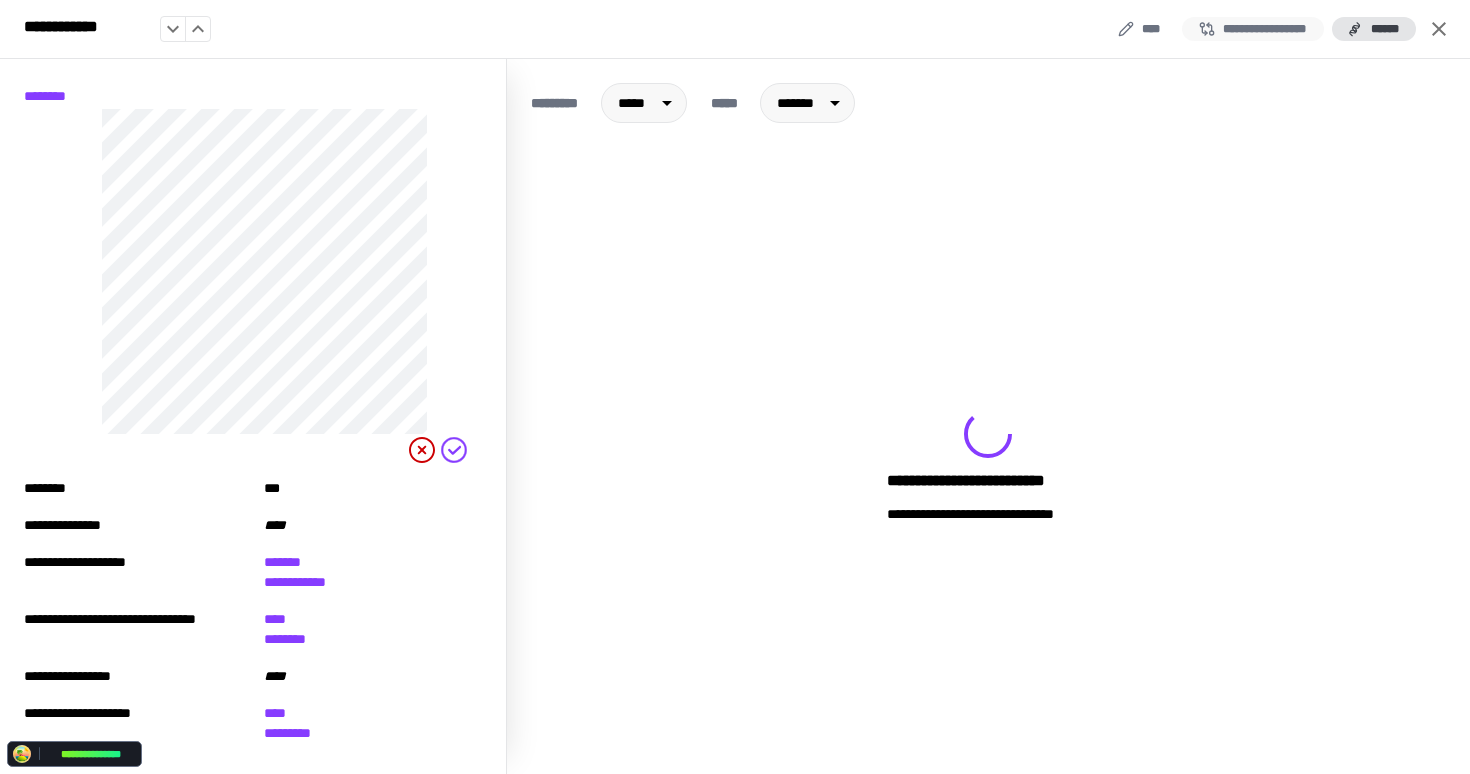 click on "**********" at bounding box center [1253, 29] 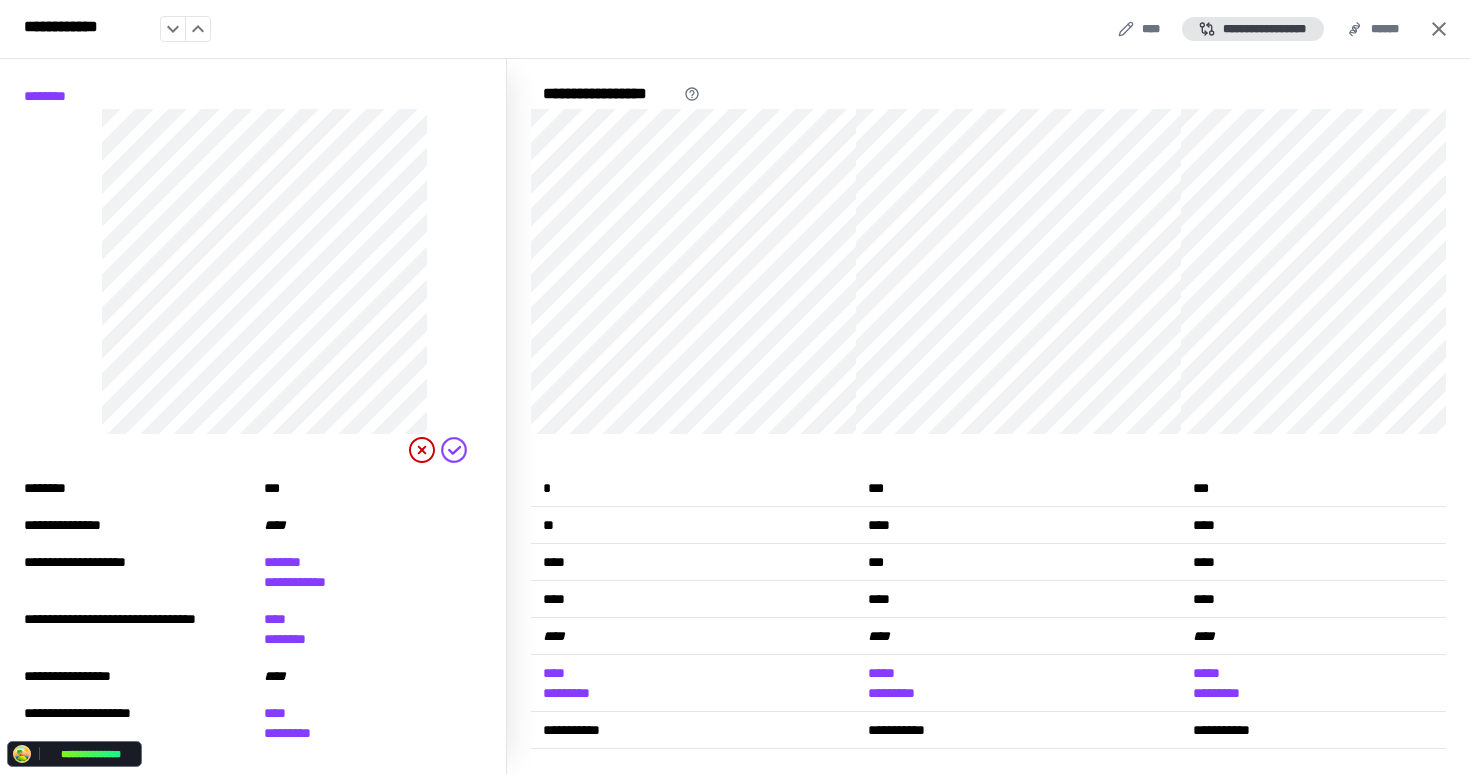 scroll, scrollTop: 250, scrollLeft: 0, axis: vertical 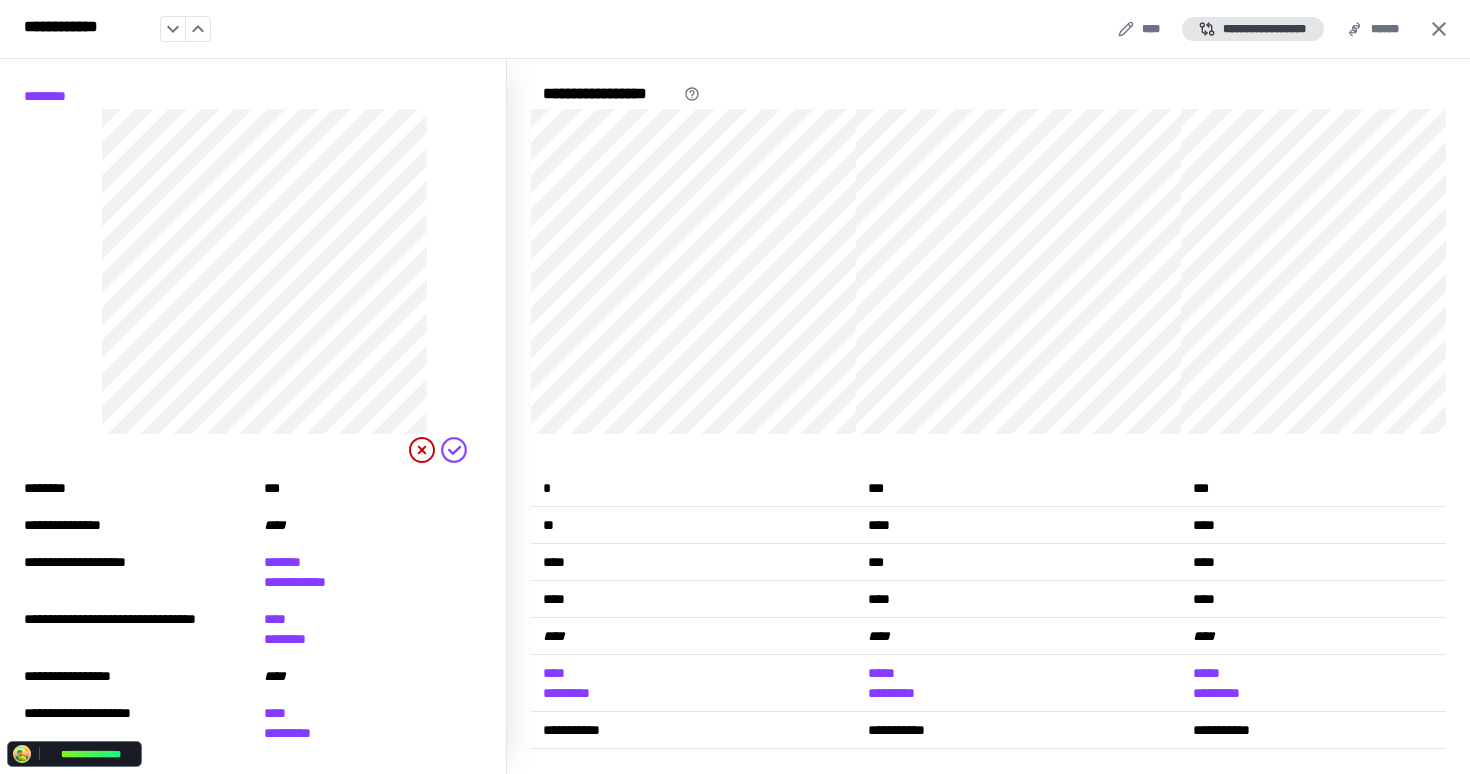 type 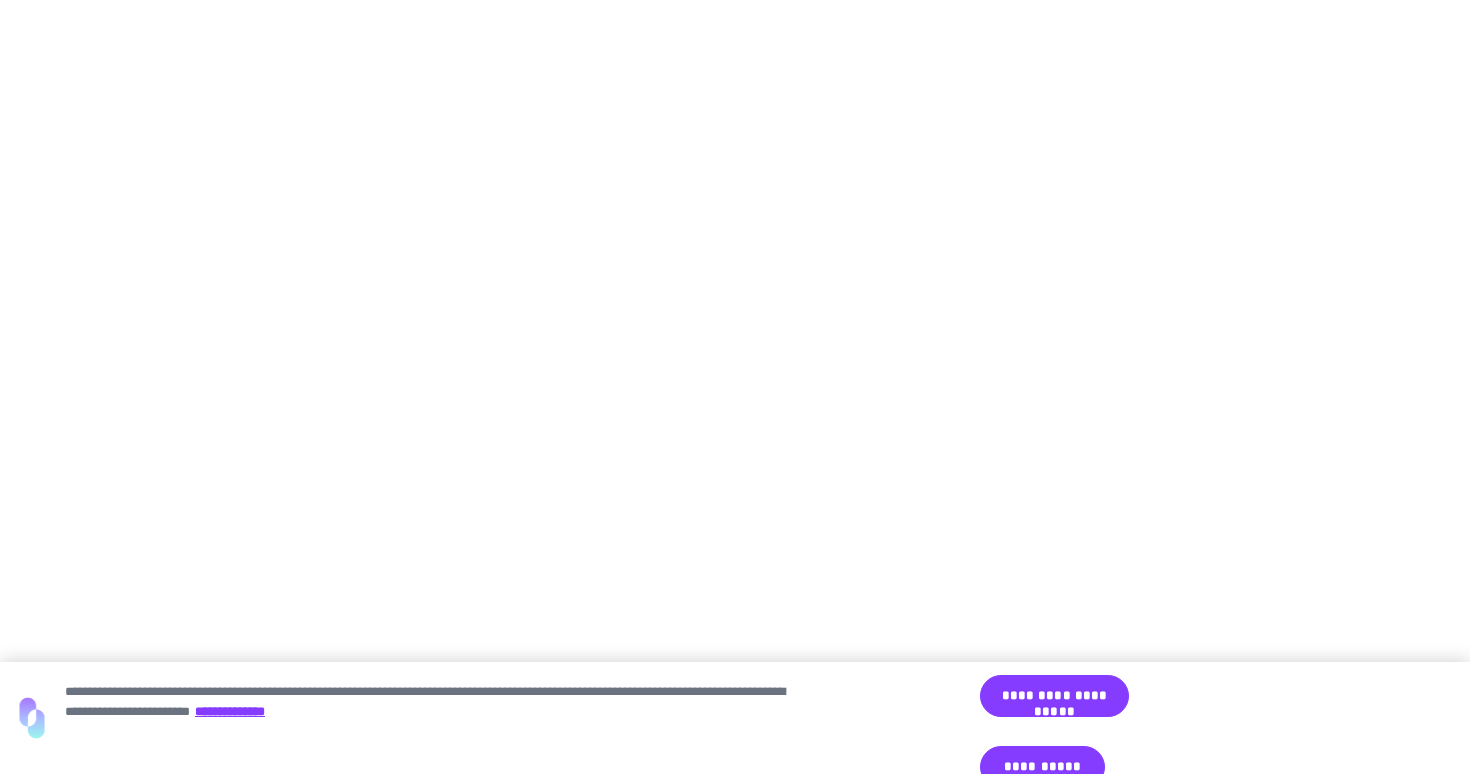 scroll, scrollTop: 0, scrollLeft: 0, axis: both 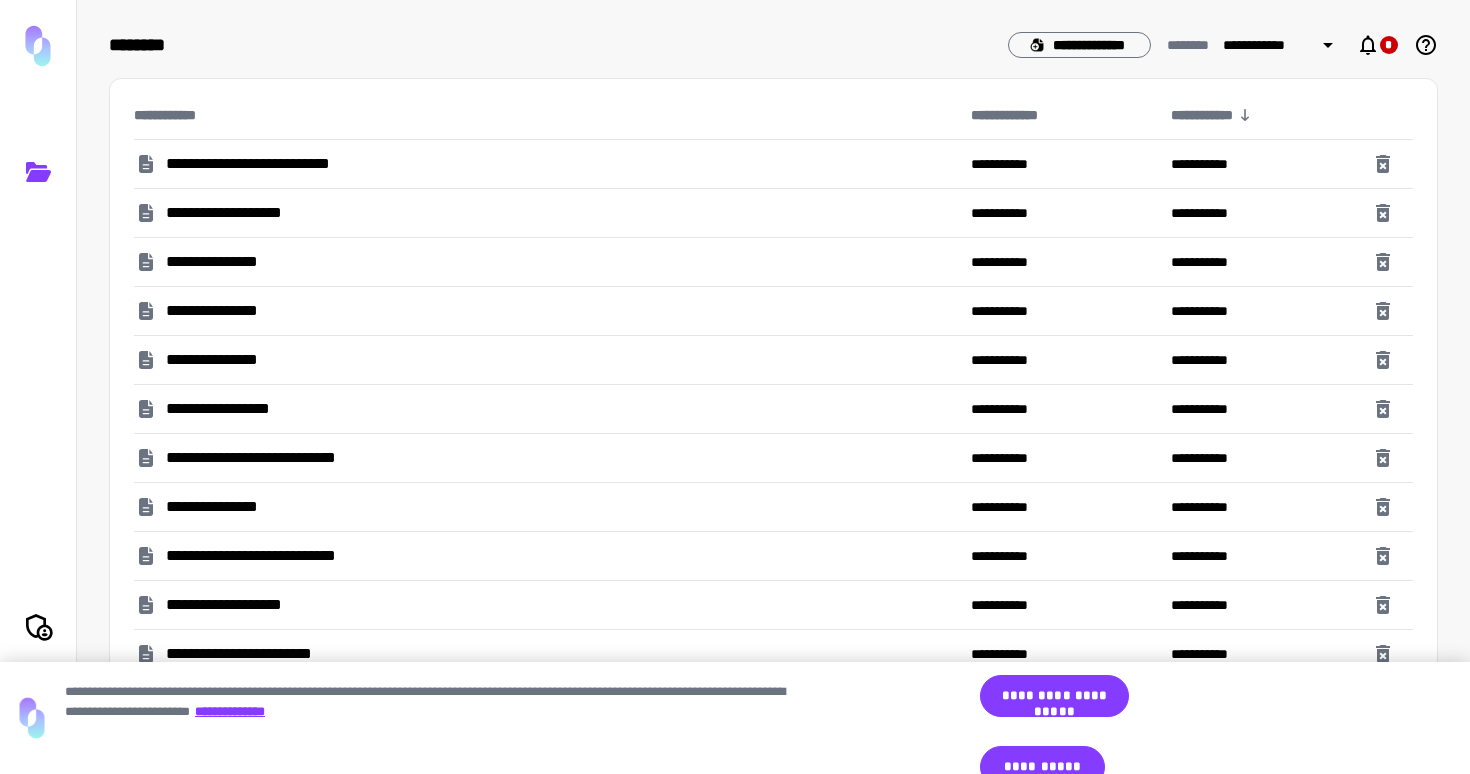 click on "**********" at bounding box center (265, 458) 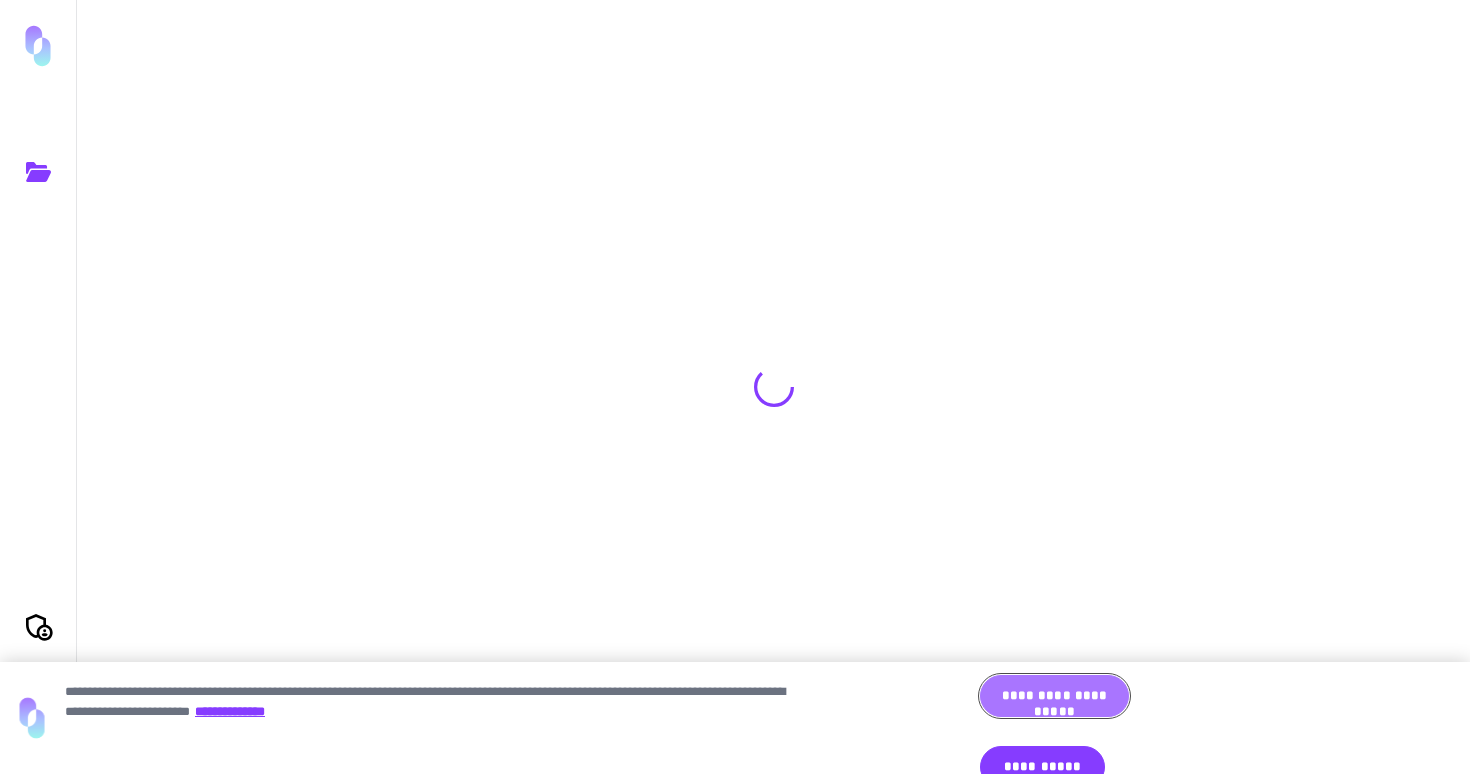 click on "**********" at bounding box center (1054, 696) 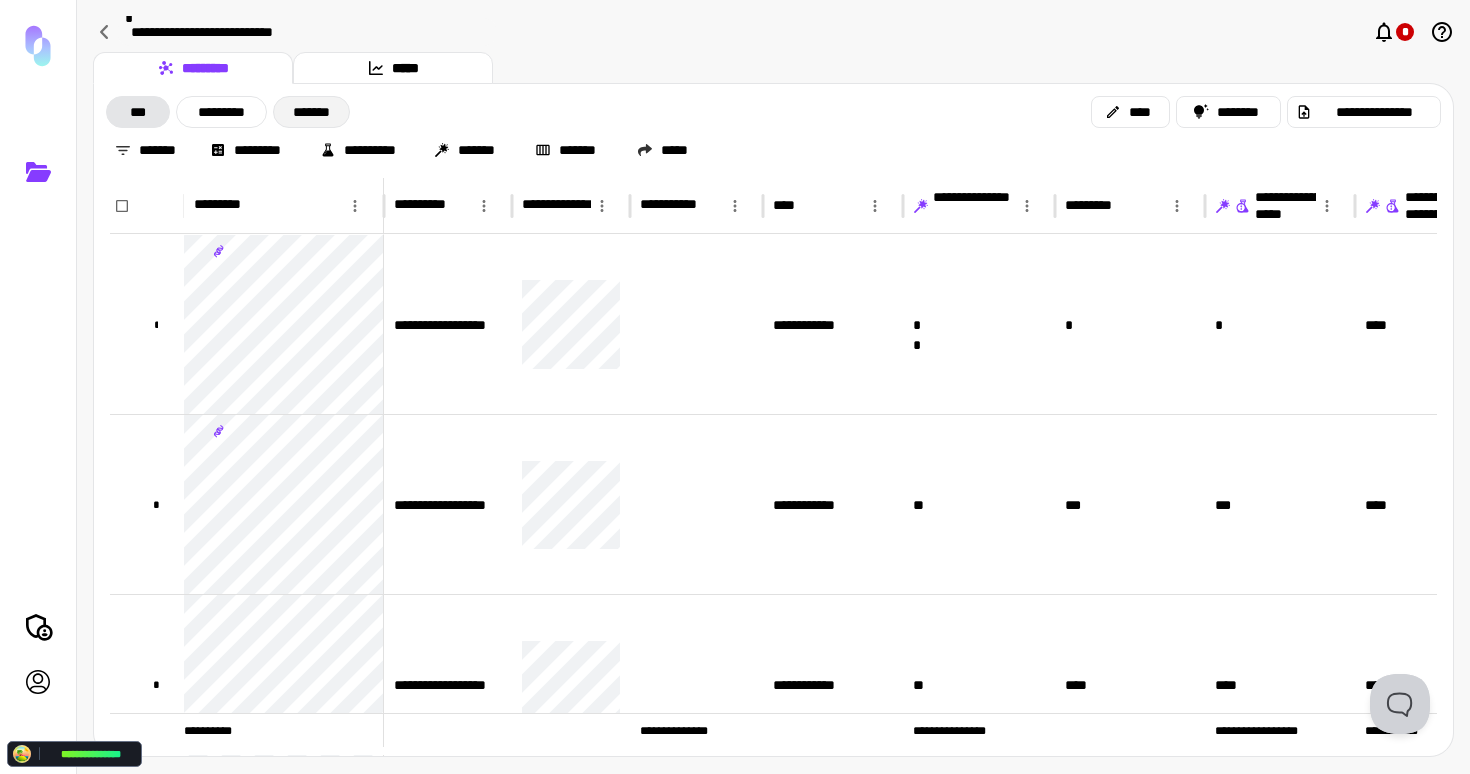 click on "*******" at bounding box center [311, 112] 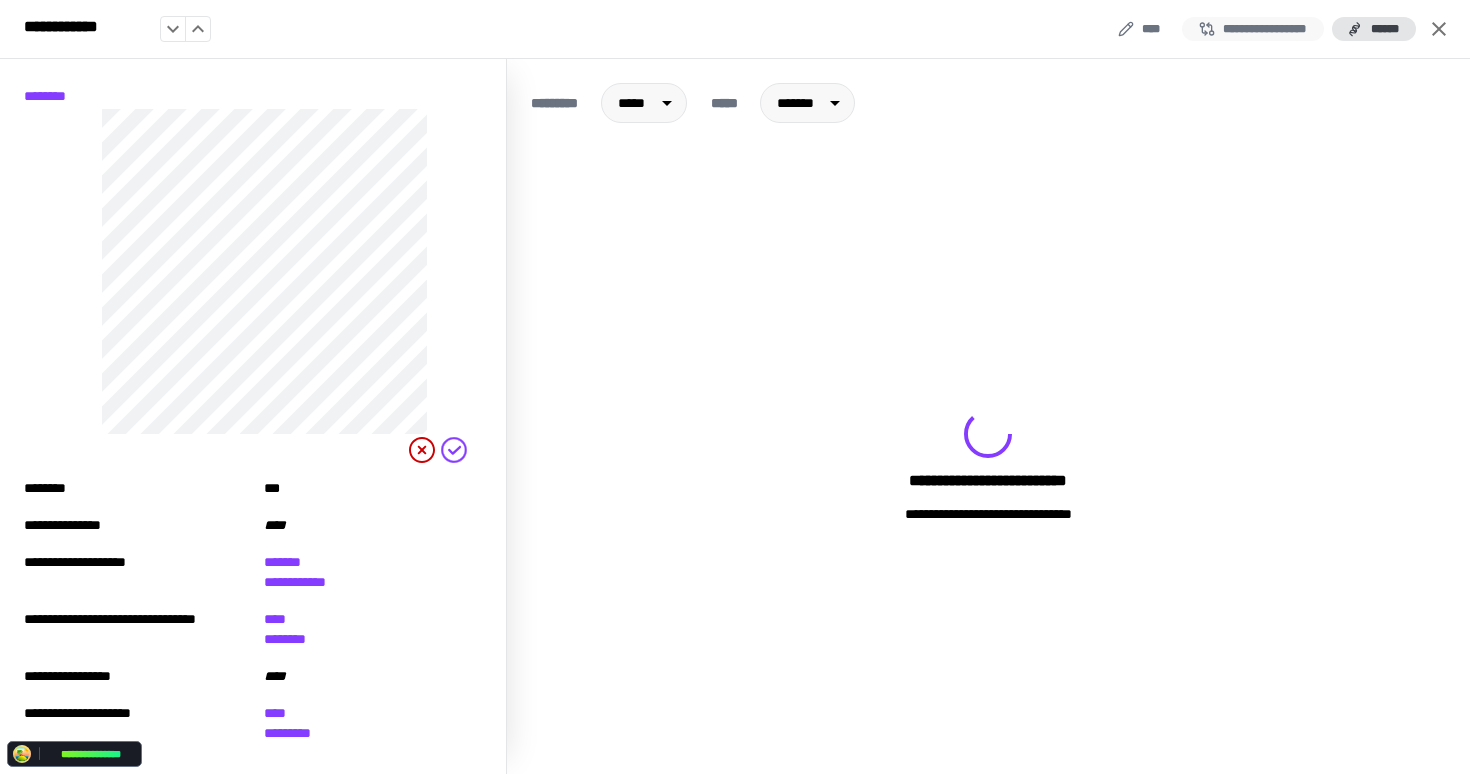 click on "**********" at bounding box center [1253, 29] 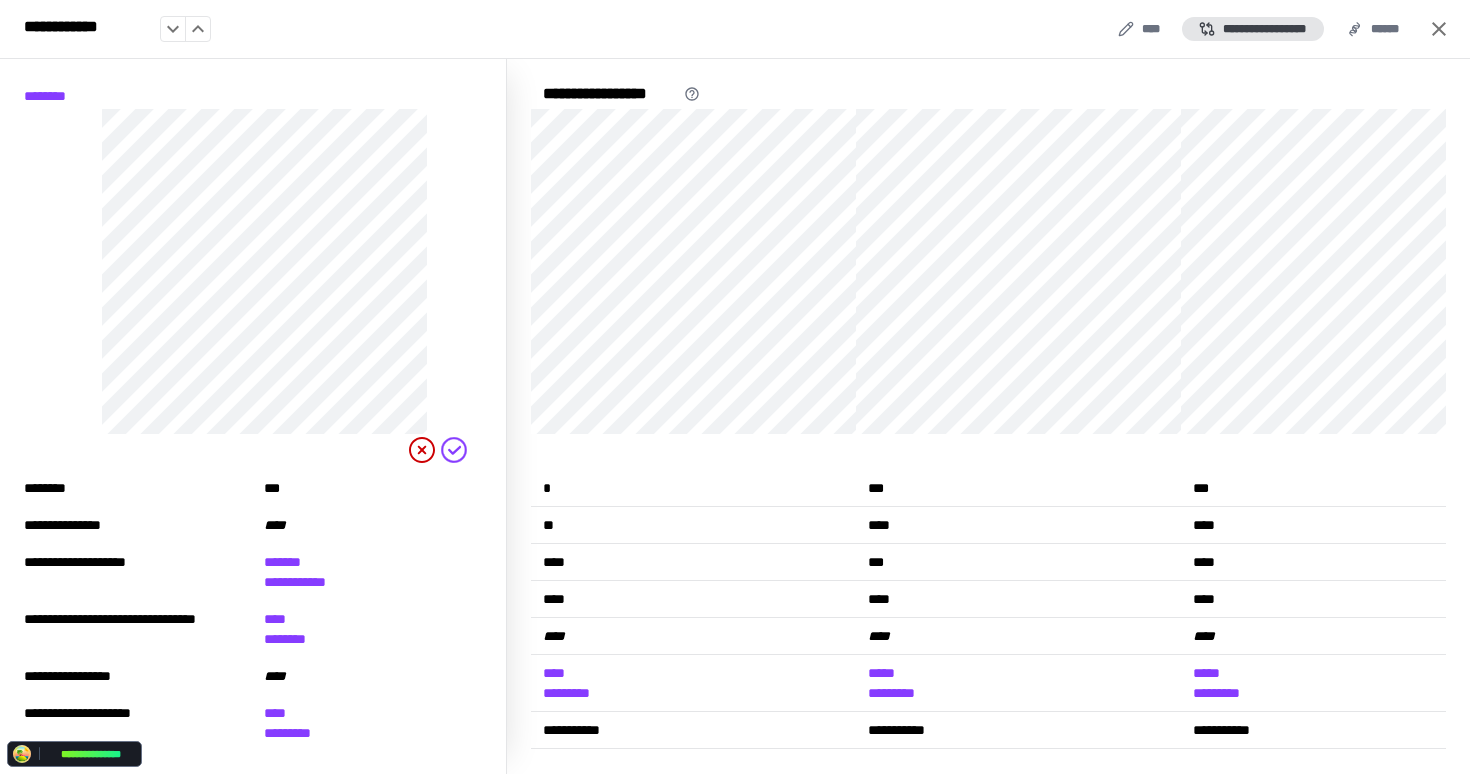 type 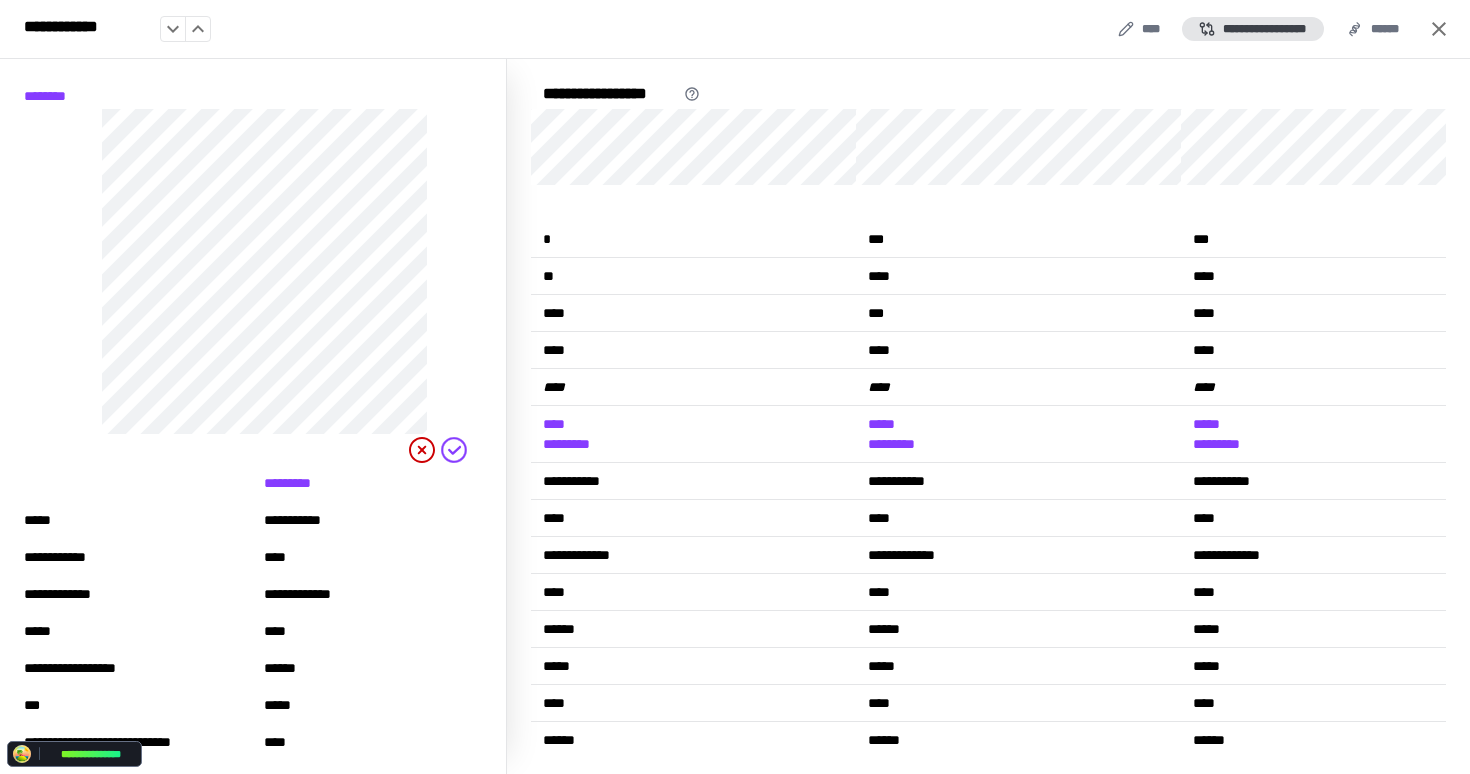 scroll, scrollTop: 0, scrollLeft: 0, axis: both 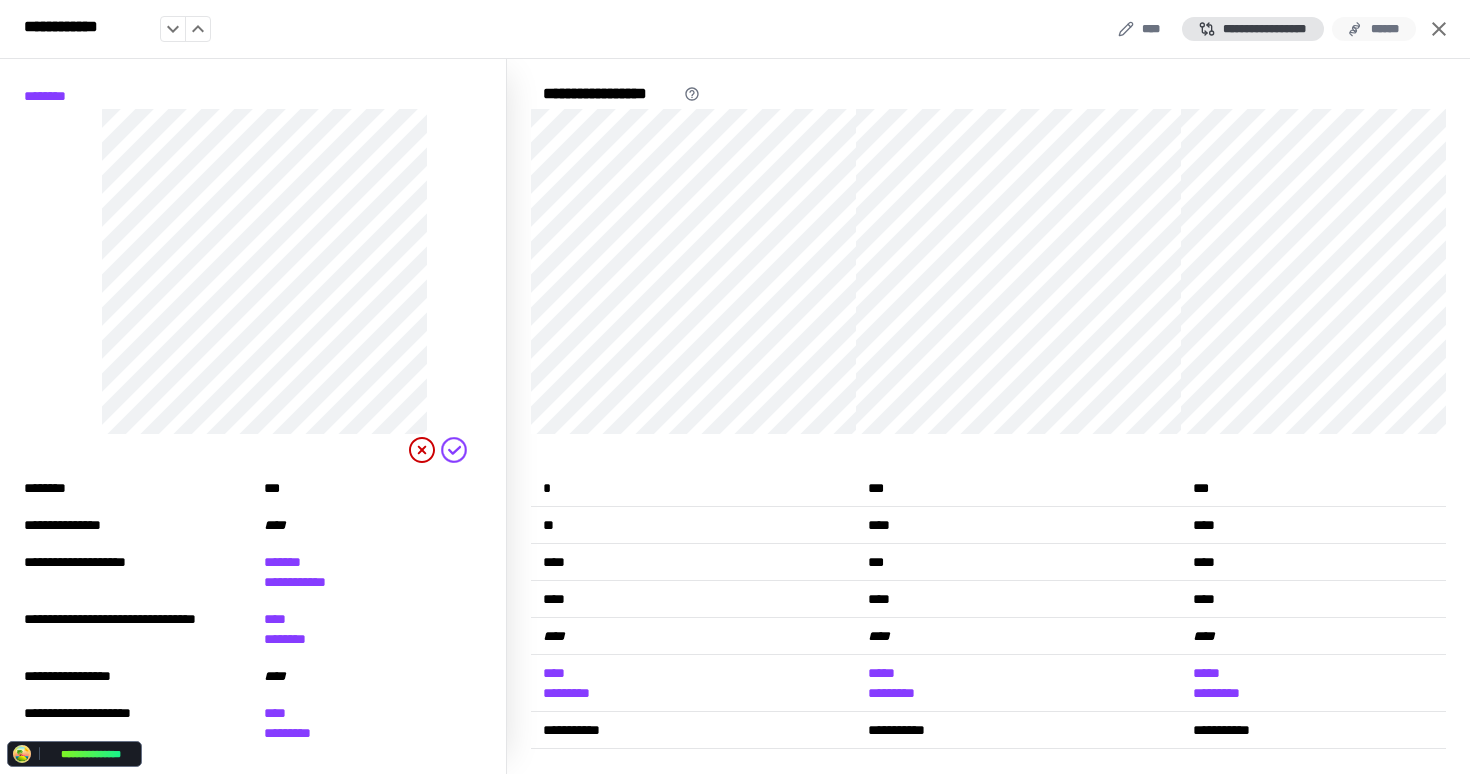 click on "******" at bounding box center (1374, 29) 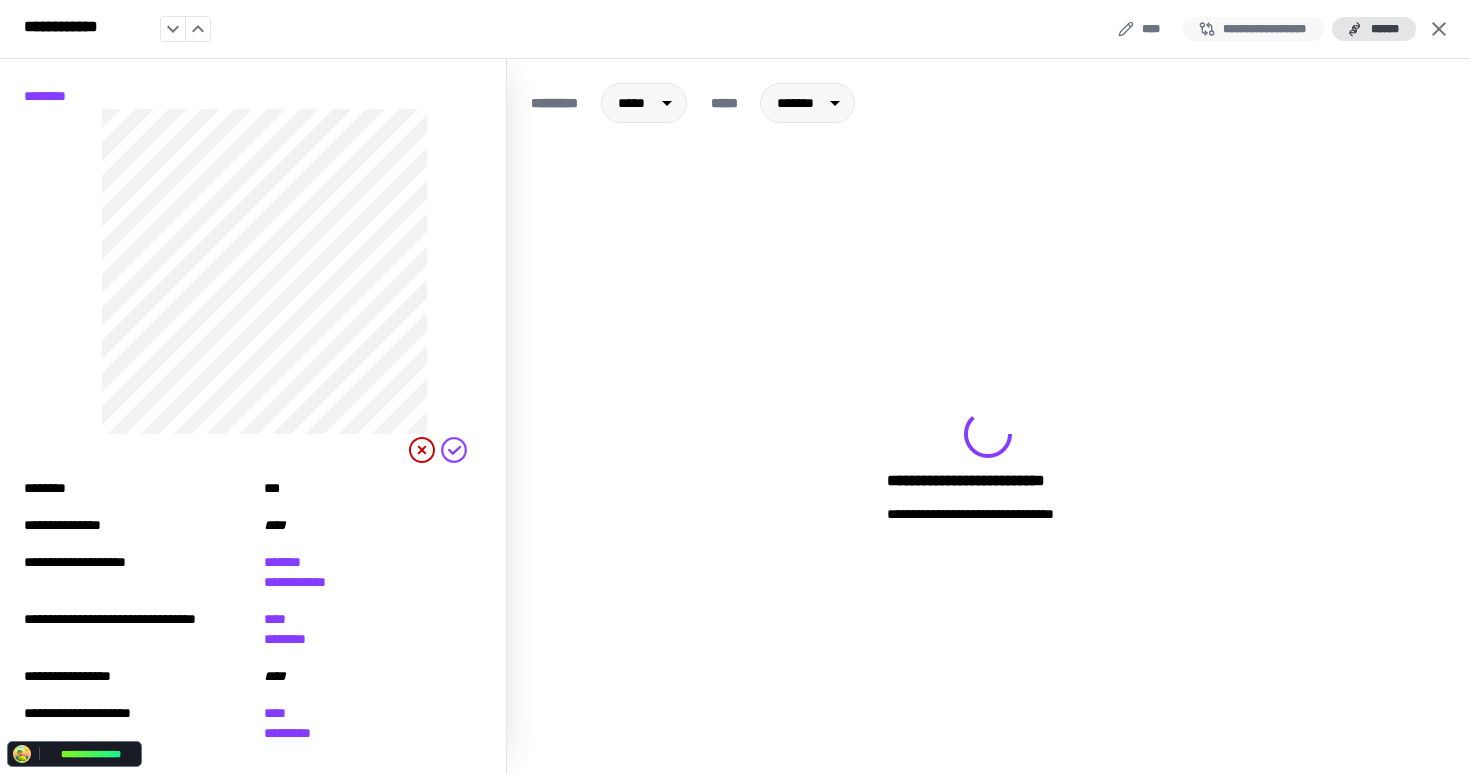 click on "**********" at bounding box center [1253, 29] 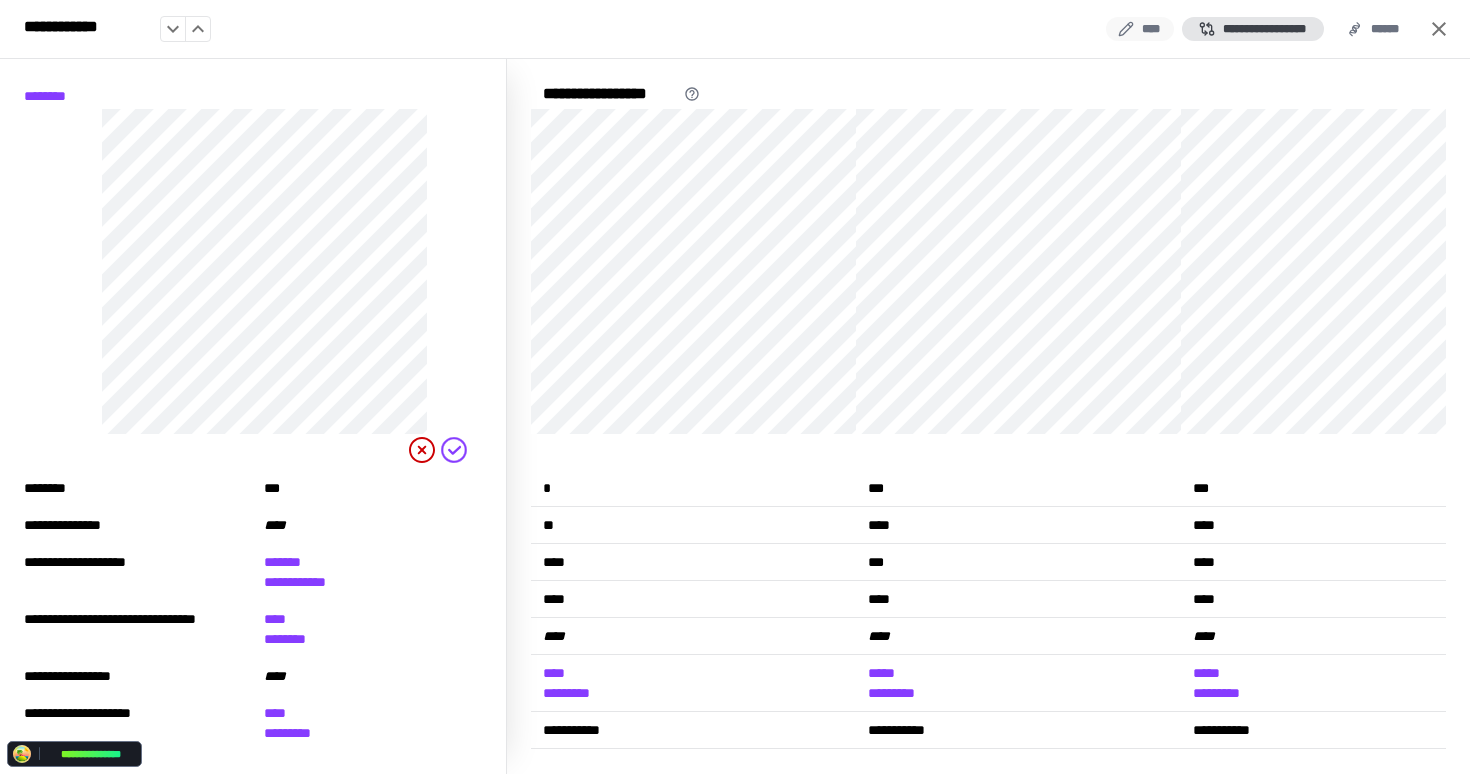 click on "****" at bounding box center [1140, 29] 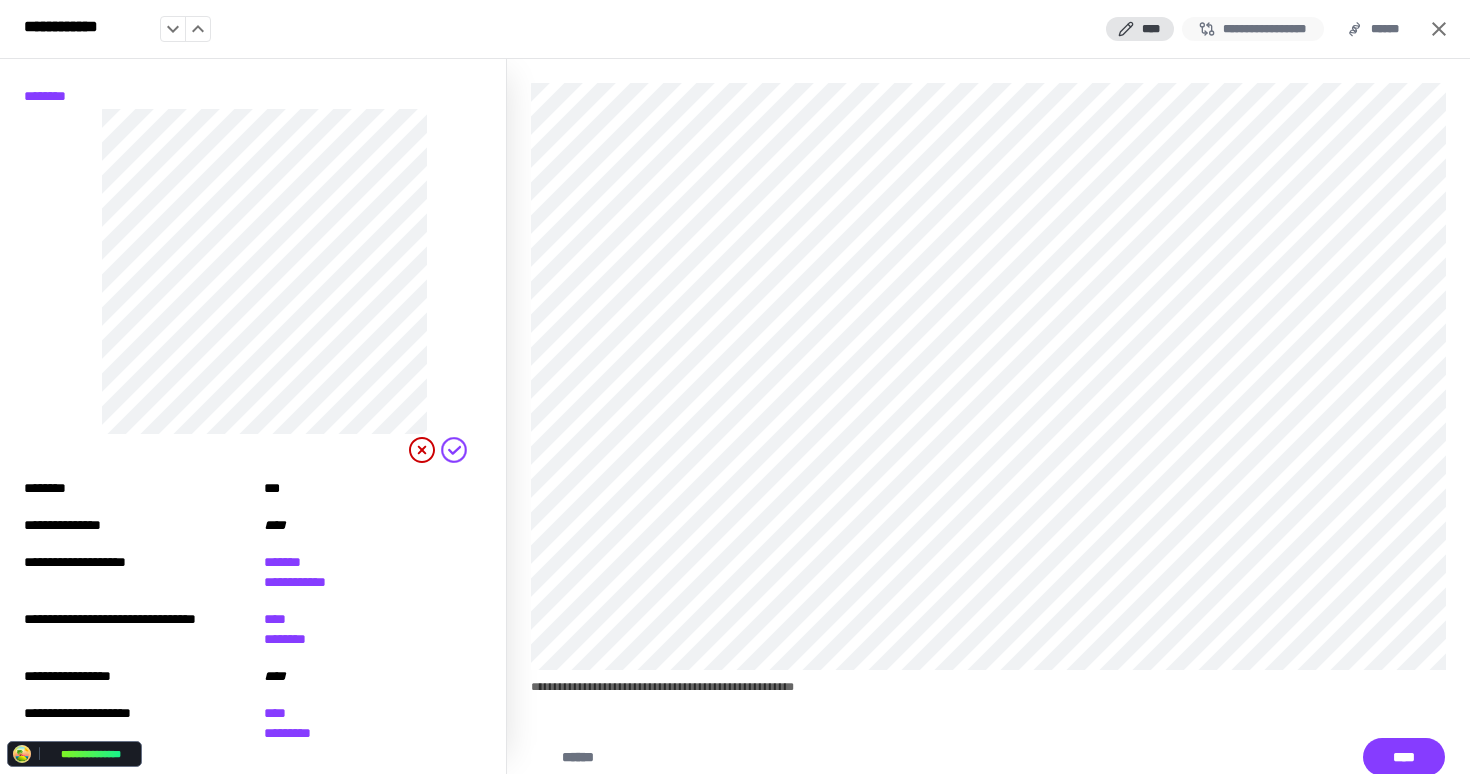 click on "**********" at bounding box center [1253, 29] 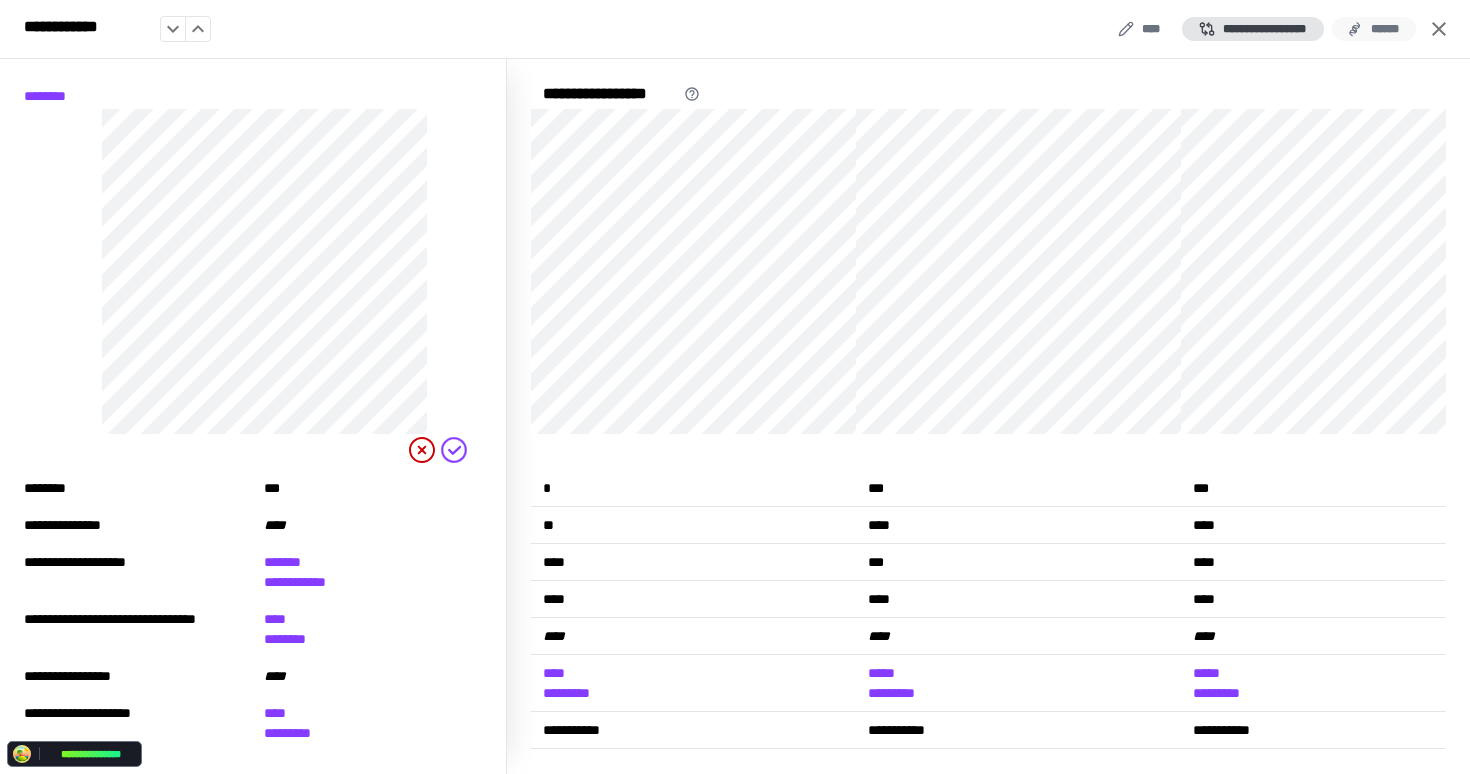 click 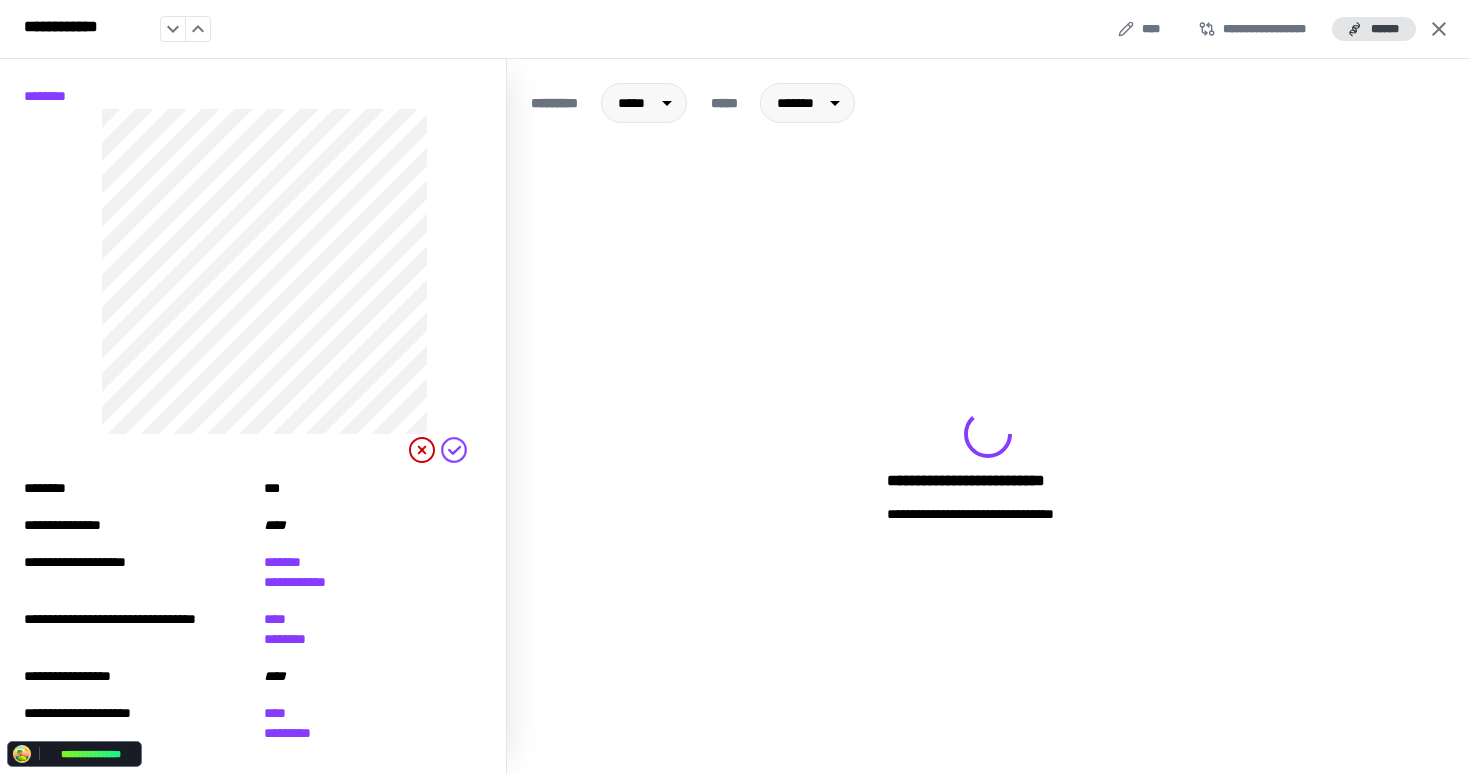 type 